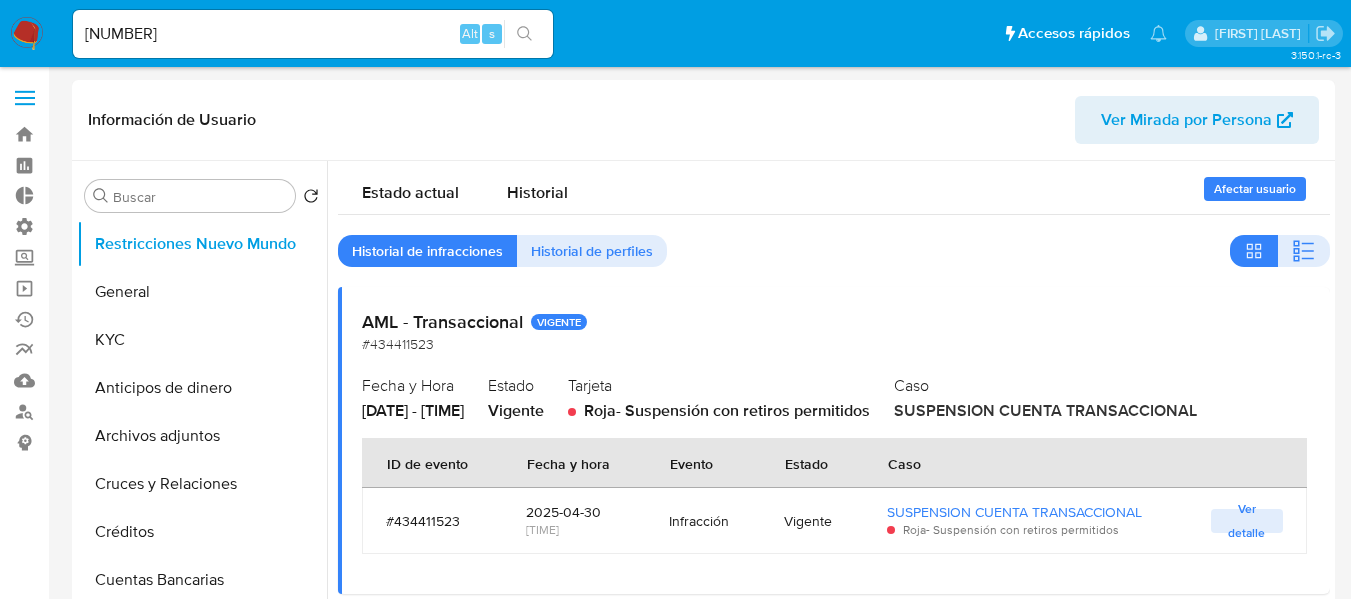 select on "10" 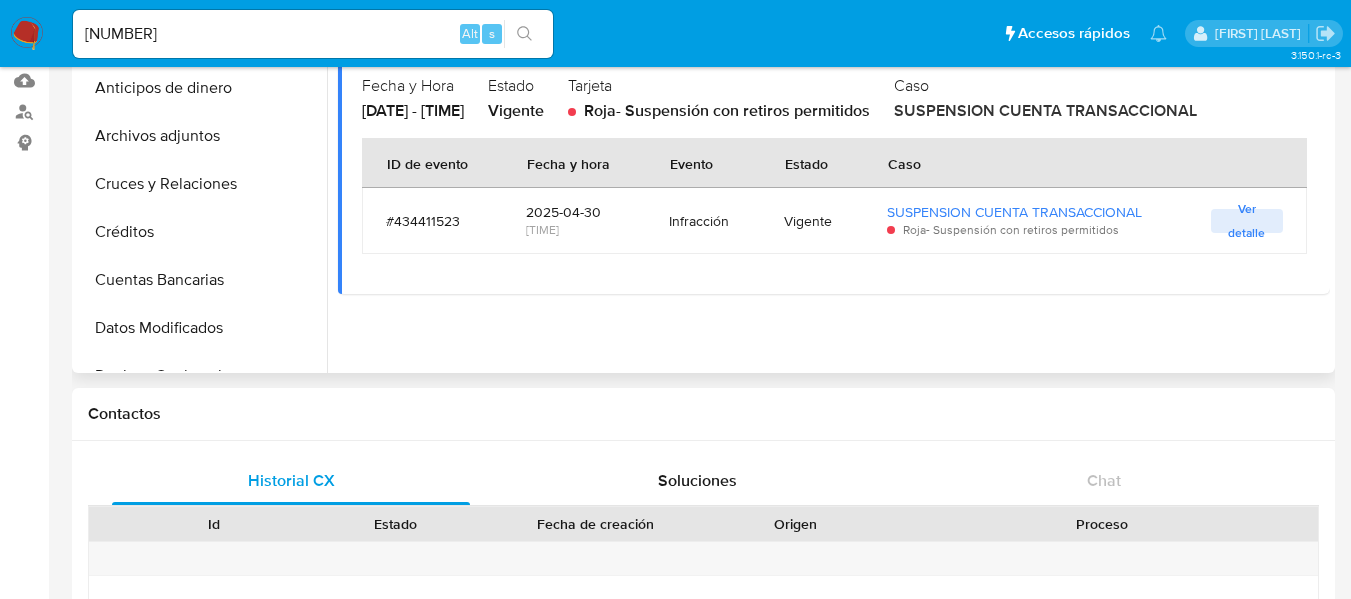 scroll, scrollTop: 0, scrollLeft: 179, axis: horizontal 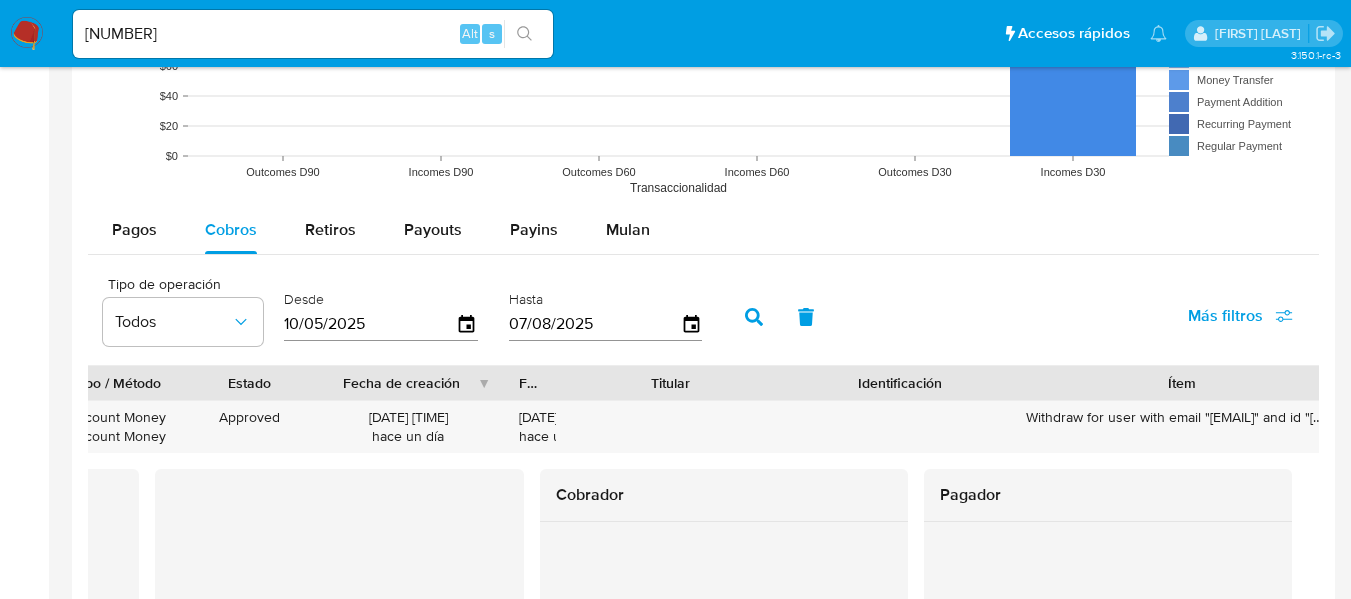 drag, startPoint x: 638, startPoint y: 386, endPoint x: 817, endPoint y: 374, distance: 179.40178 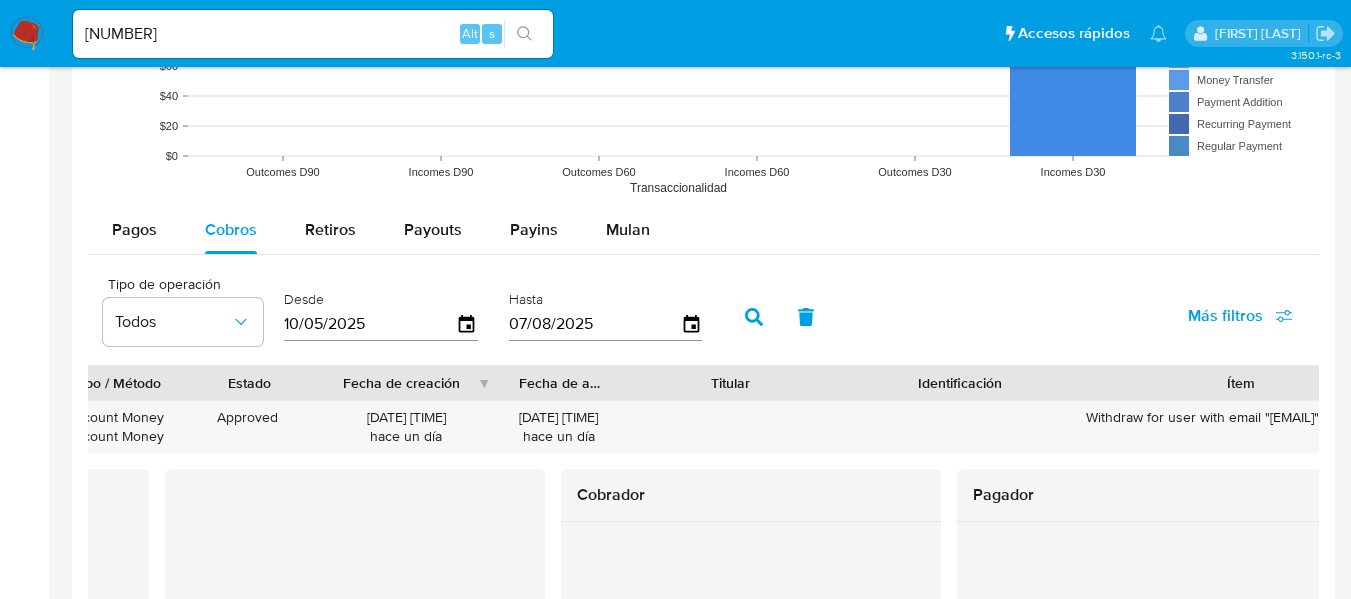 drag, startPoint x: 546, startPoint y: 370, endPoint x: 615, endPoint y: 370, distance: 69 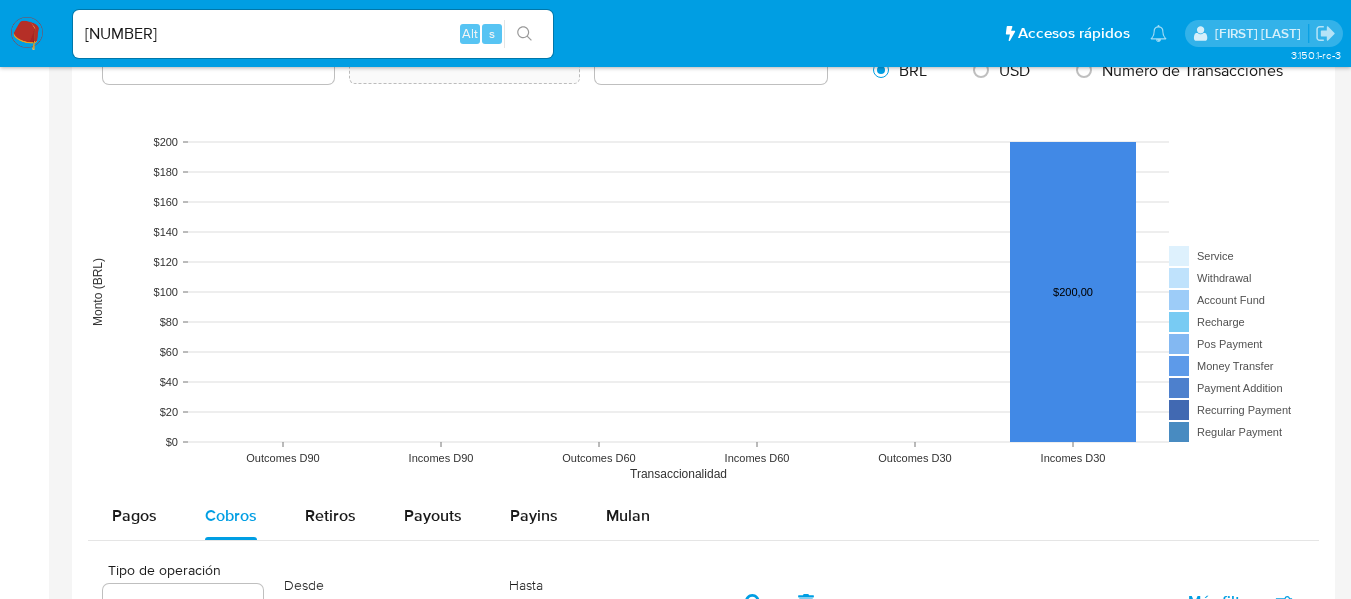 scroll, scrollTop: 1100, scrollLeft: 0, axis: vertical 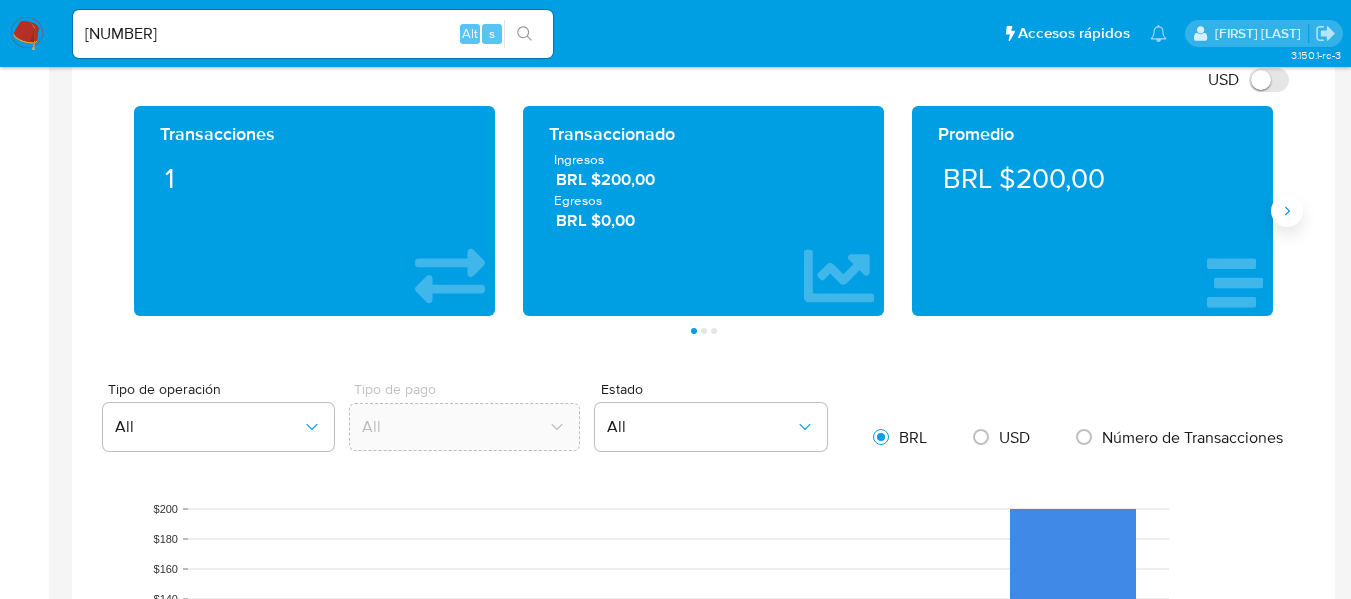 click 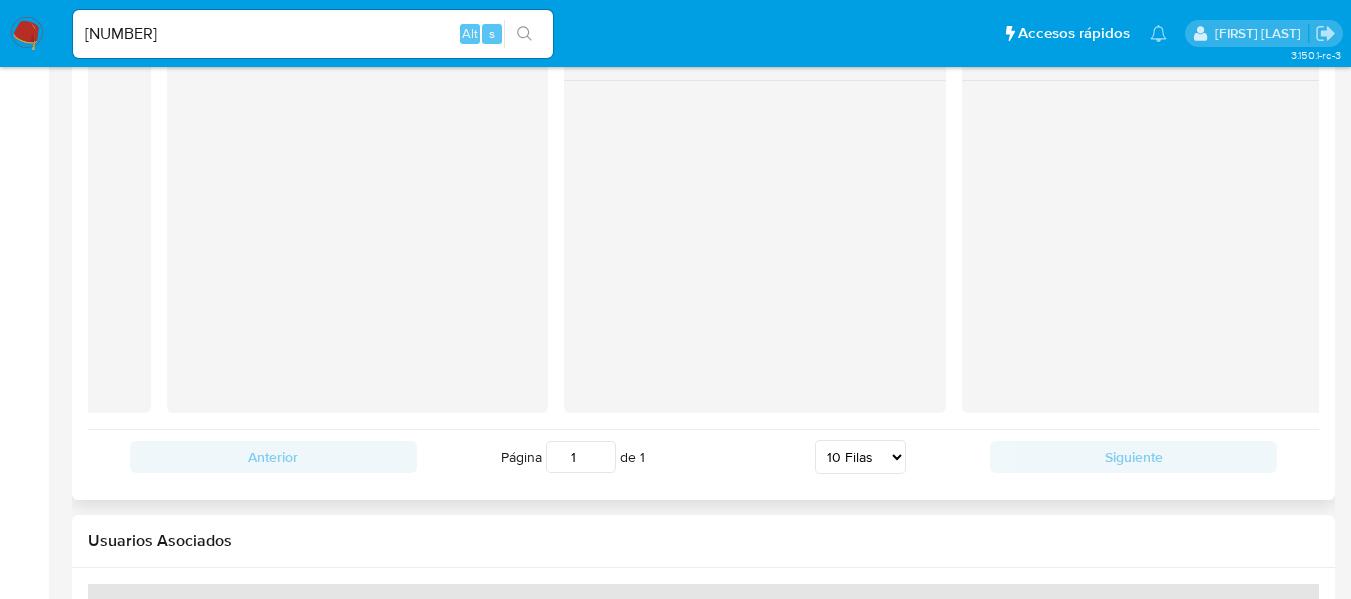 scroll, scrollTop: 2200, scrollLeft: 0, axis: vertical 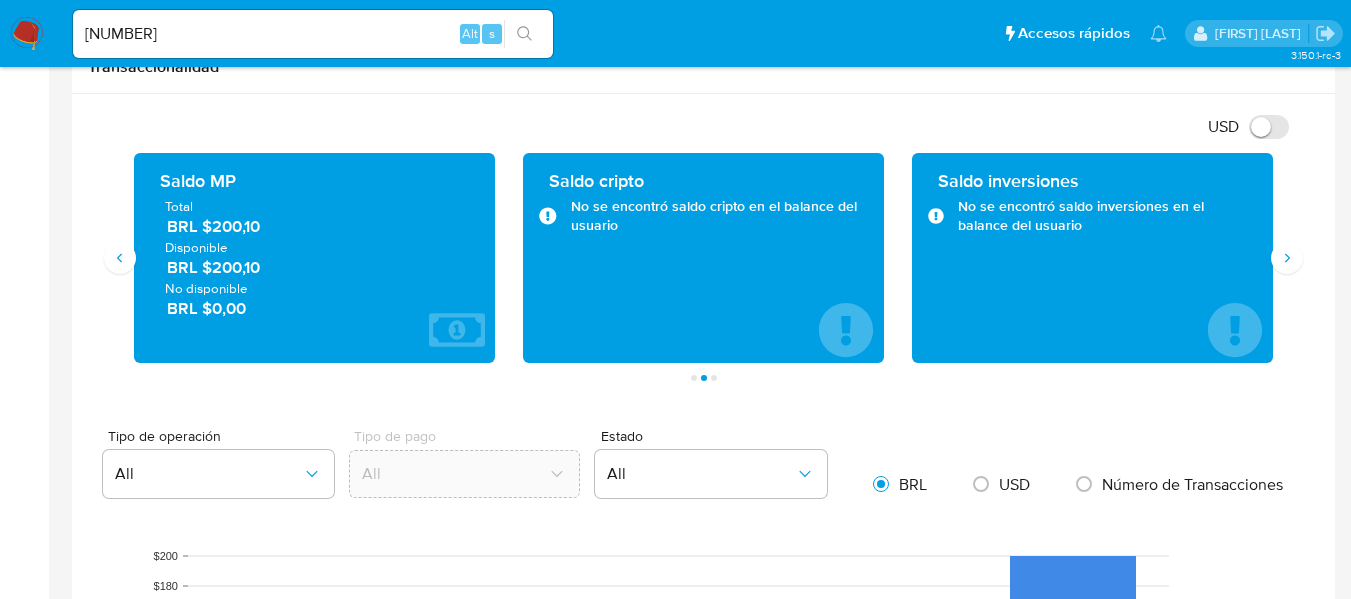 click on "2056927555" at bounding box center (313, 34) 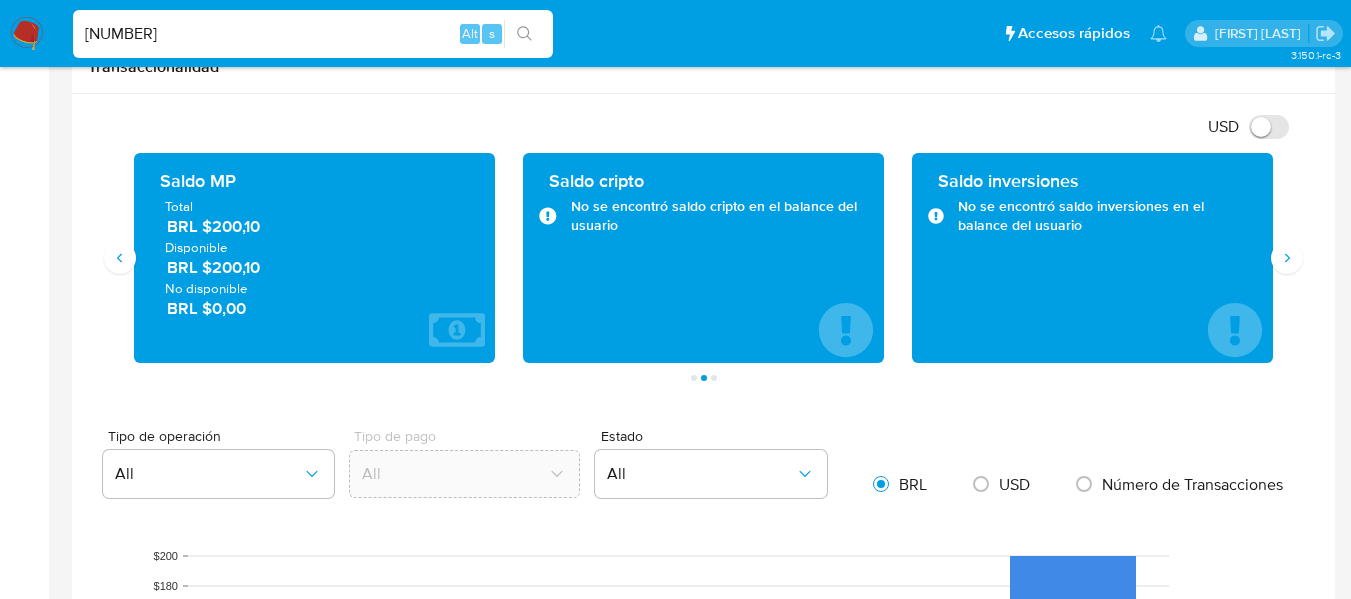 click on "2056927555" at bounding box center [313, 34] 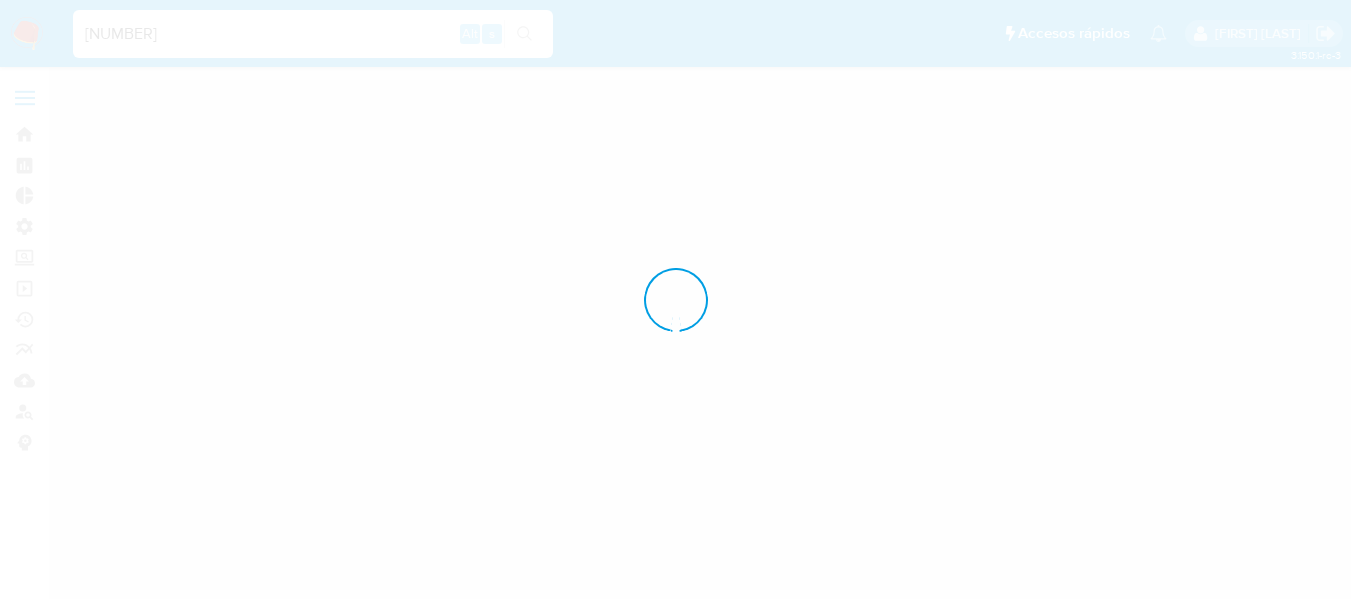 scroll, scrollTop: 0, scrollLeft: 0, axis: both 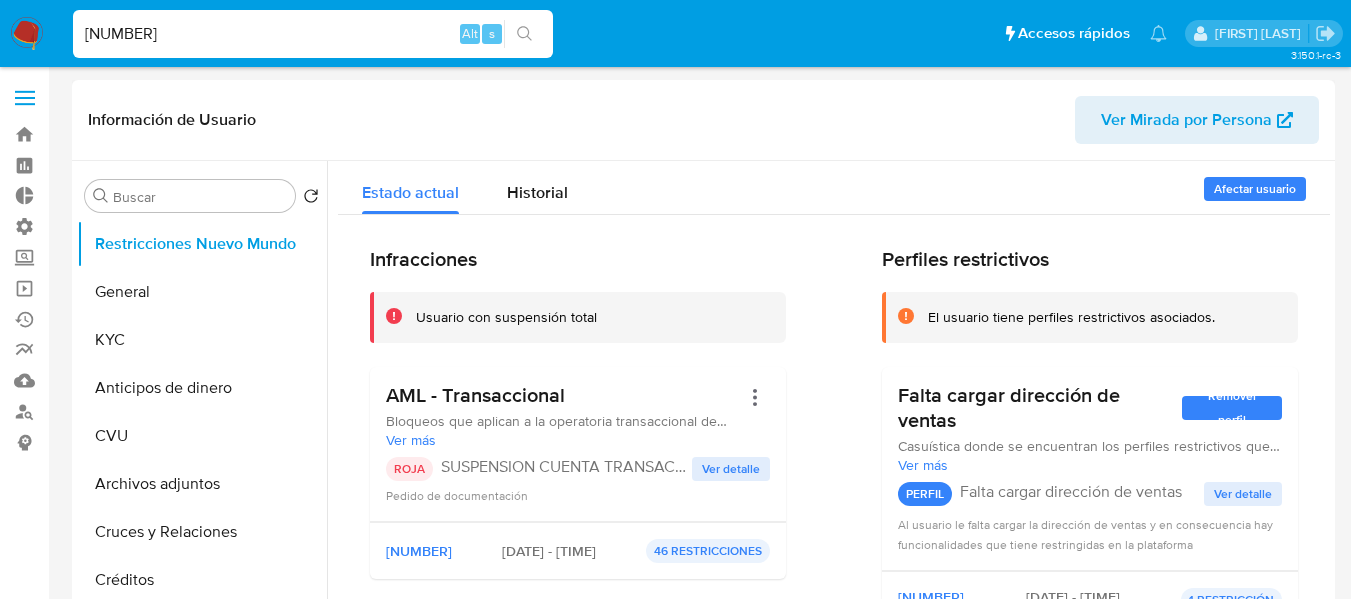 select on "10" 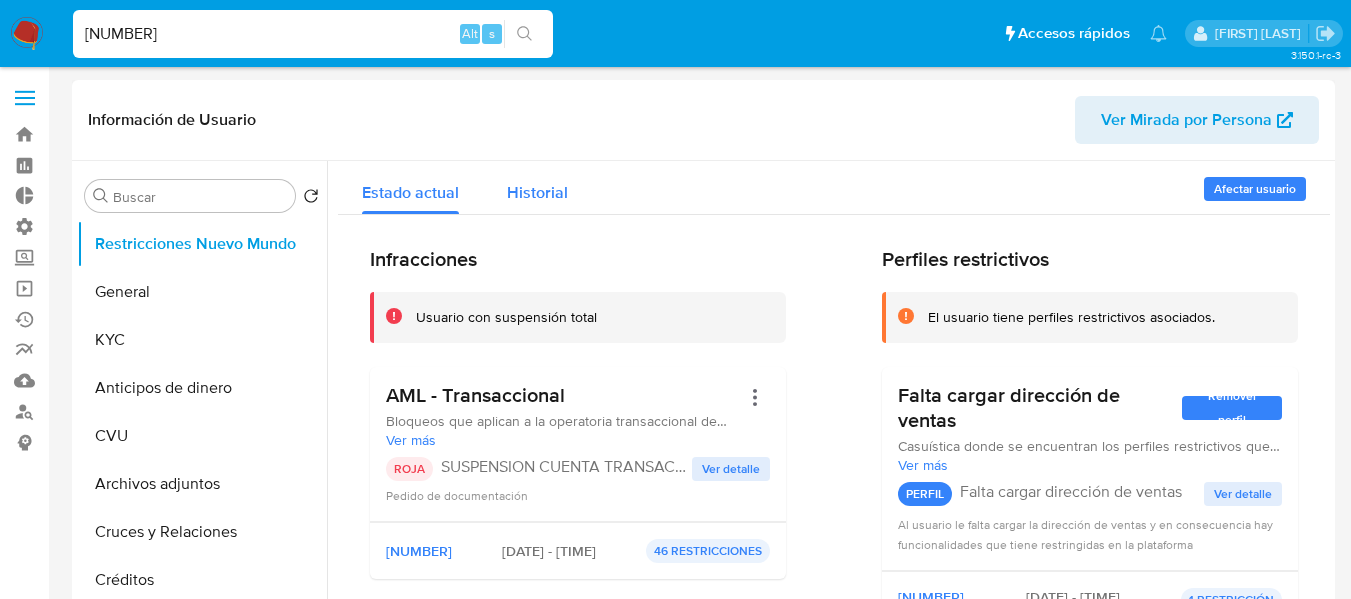 click on "Historial" at bounding box center (537, 192) 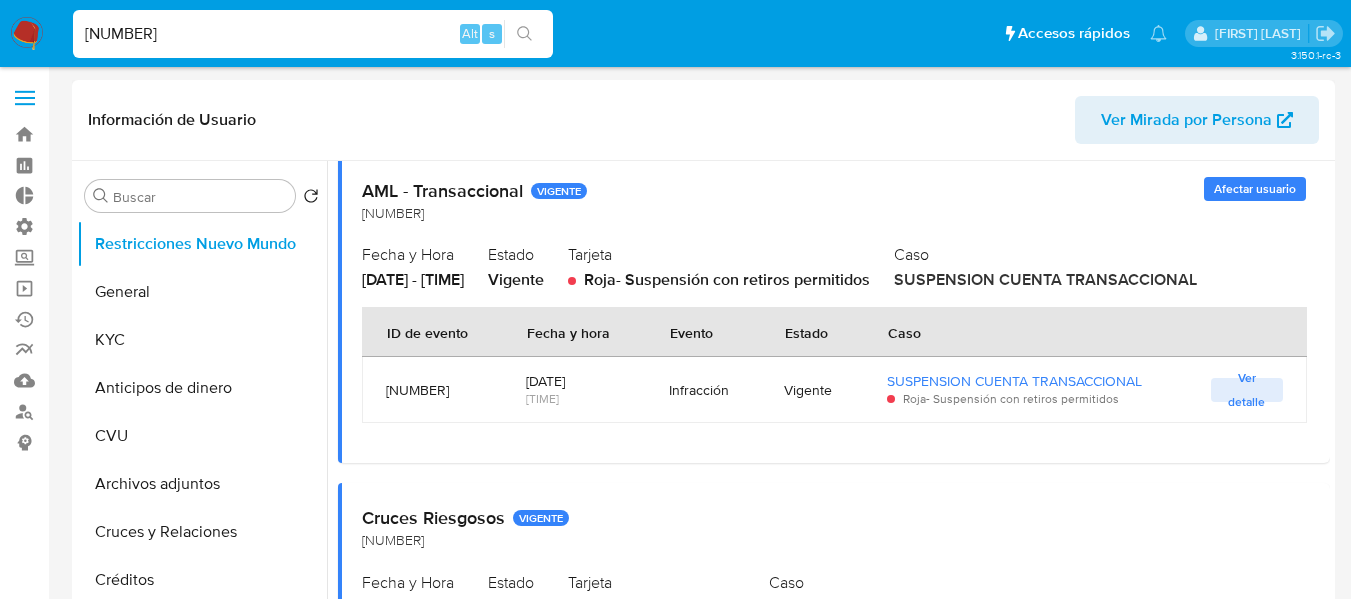 scroll, scrollTop: 274, scrollLeft: 0, axis: vertical 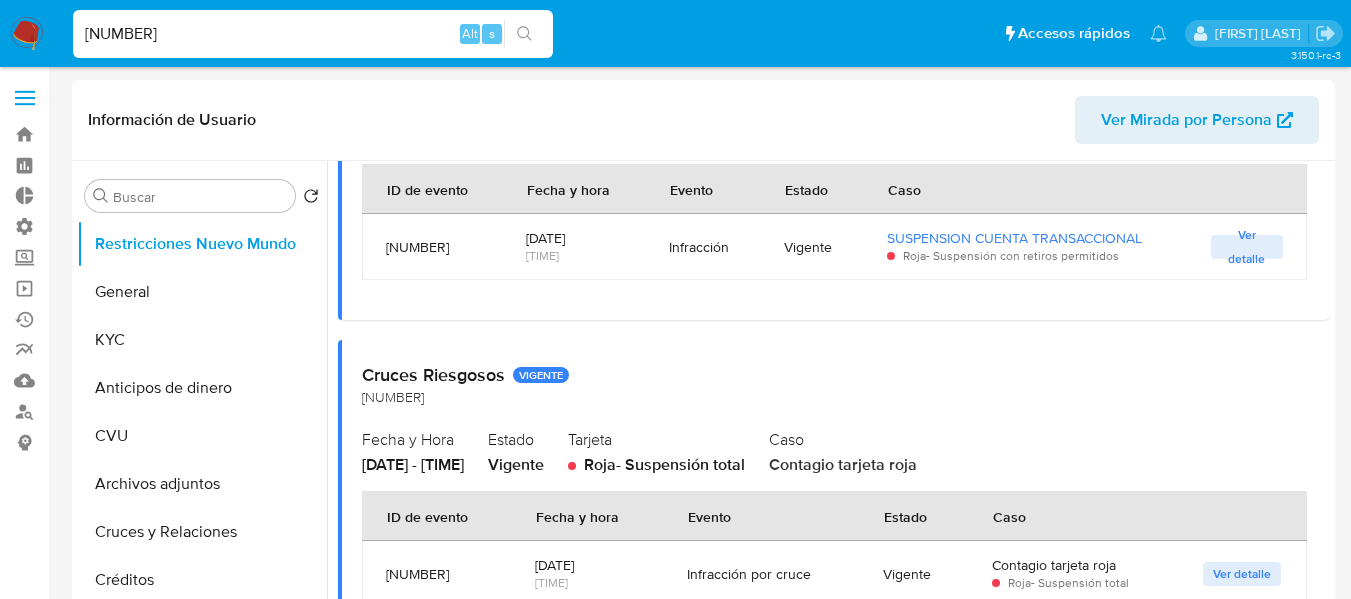 click at bounding box center (25, 98) 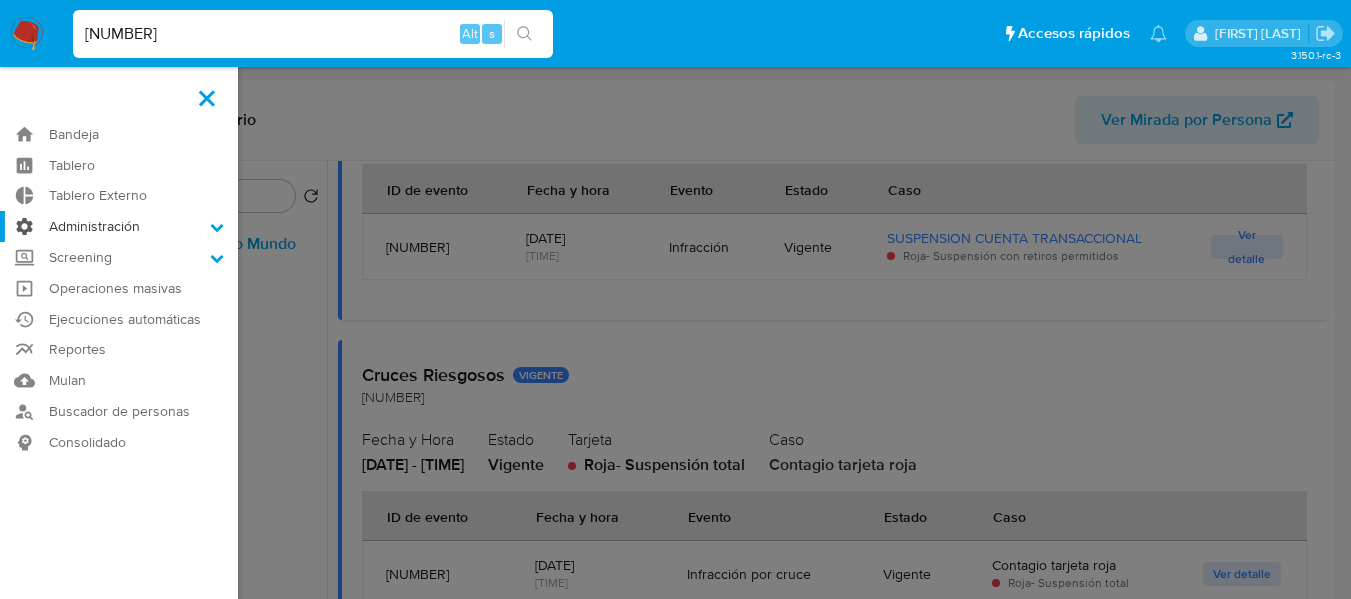 click 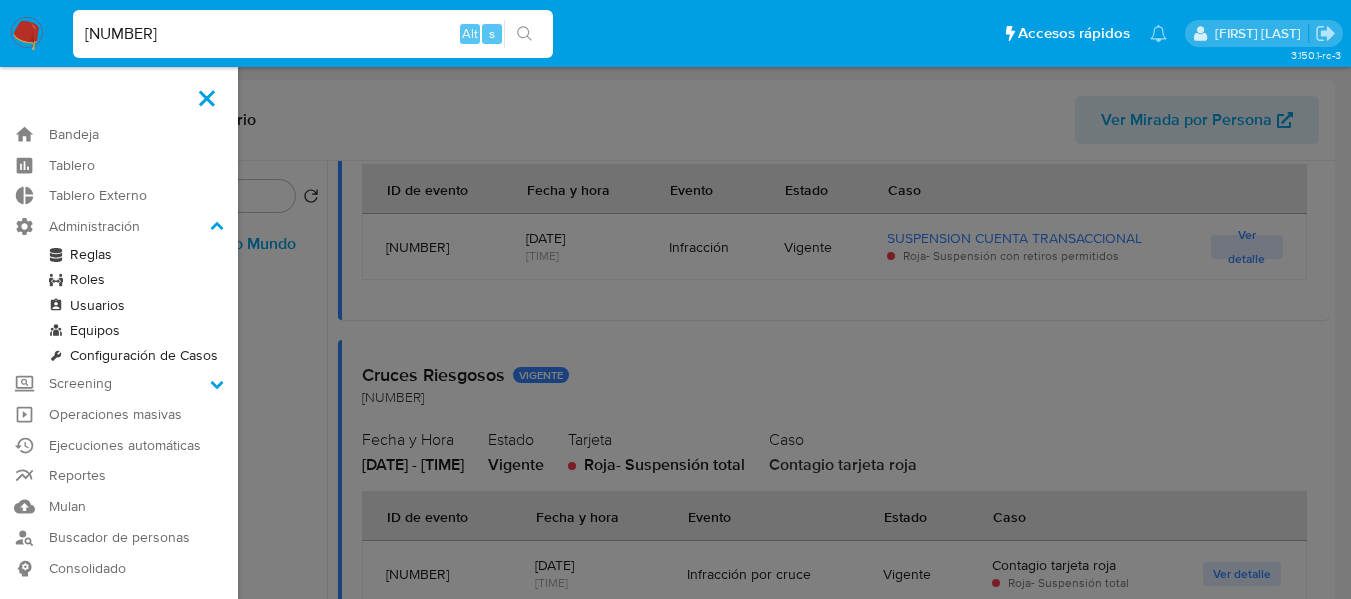 click on "Roles" at bounding box center [119, 279] 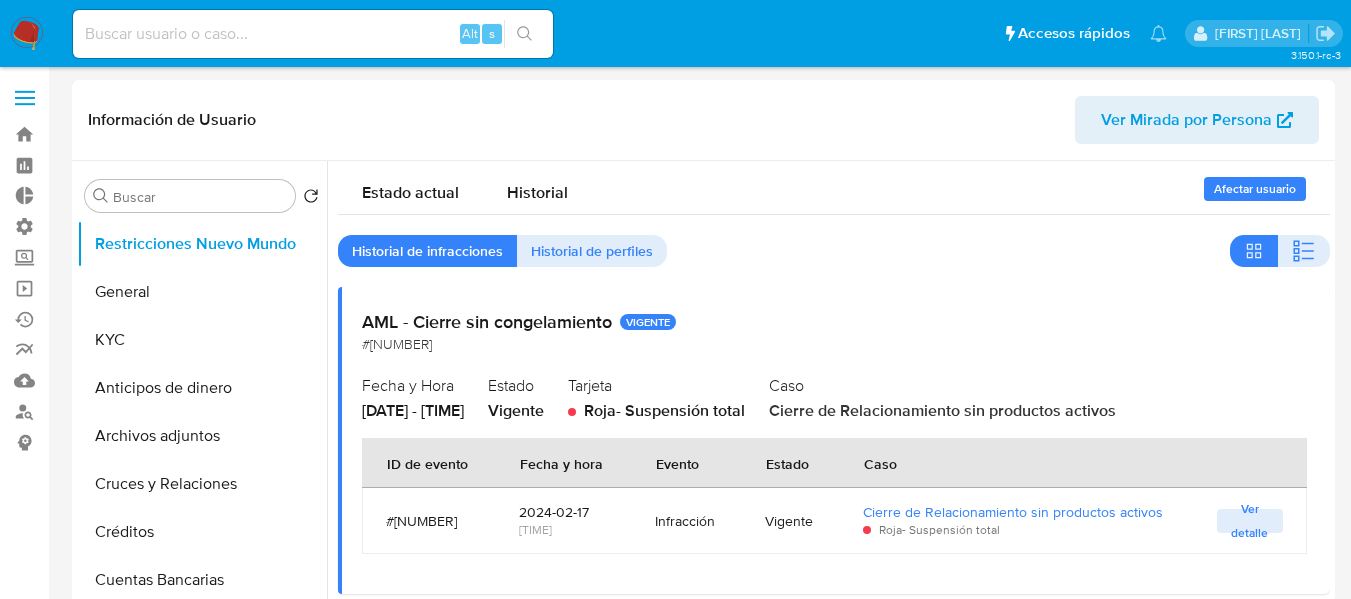 select on "10" 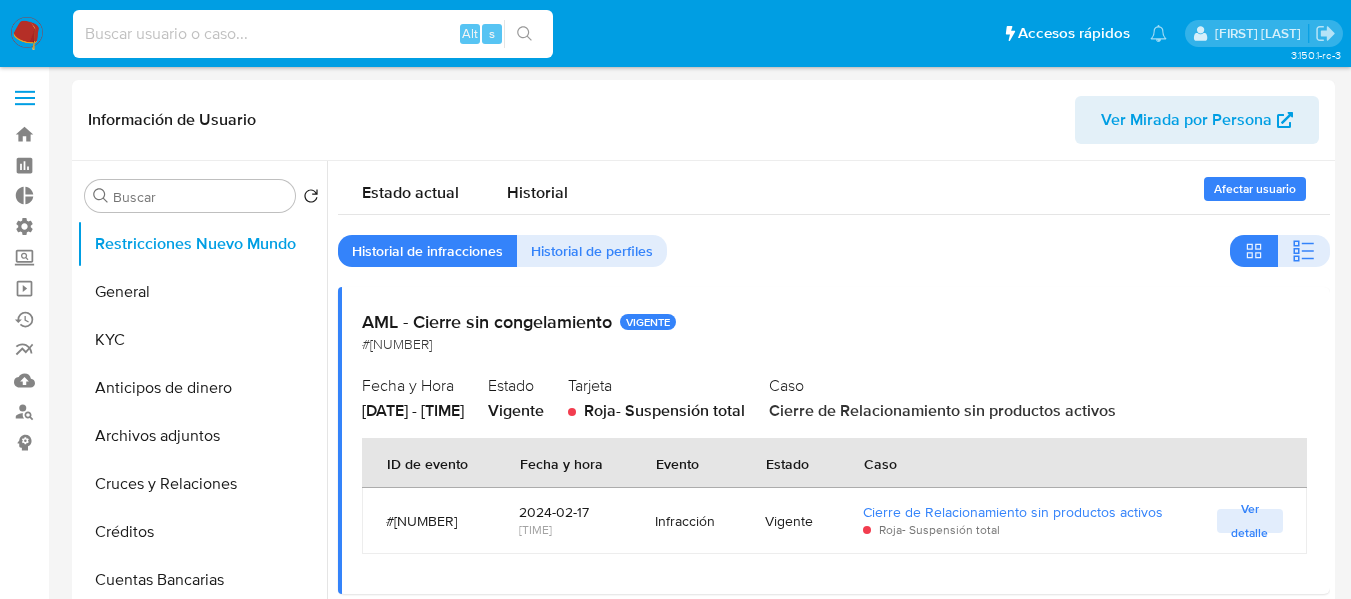 click at bounding box center [313, 34] 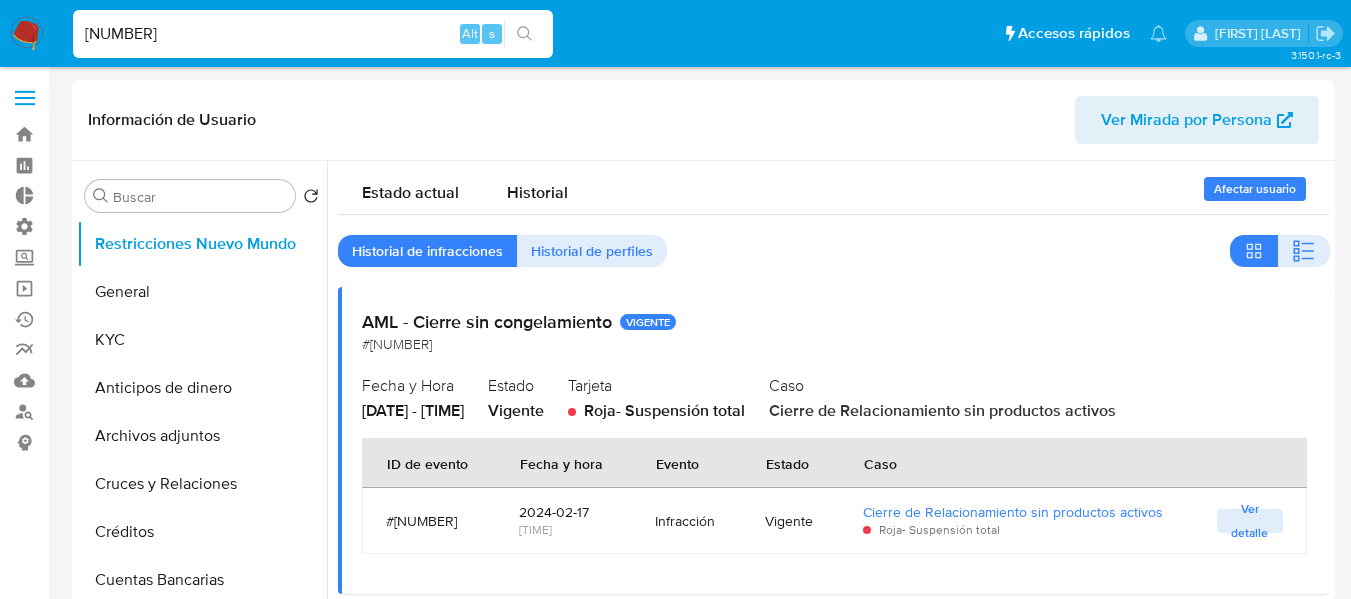 type on "176071479" 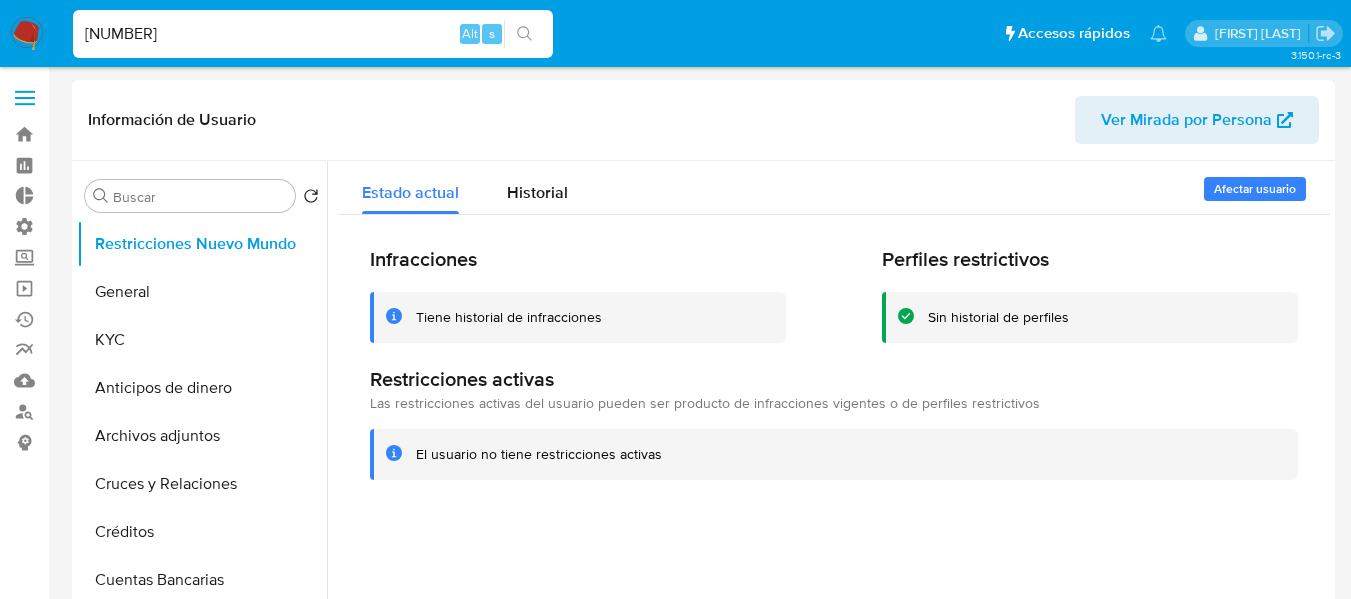 select on "10" 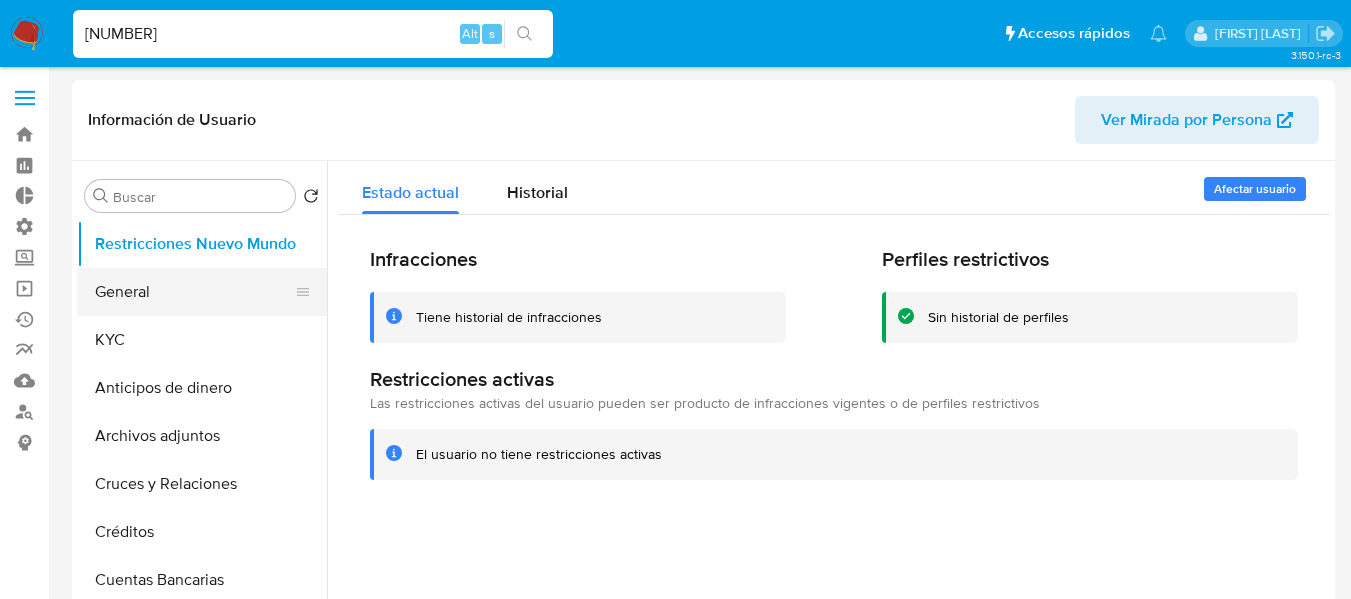 click on "General" at bounding box center [194, 292] 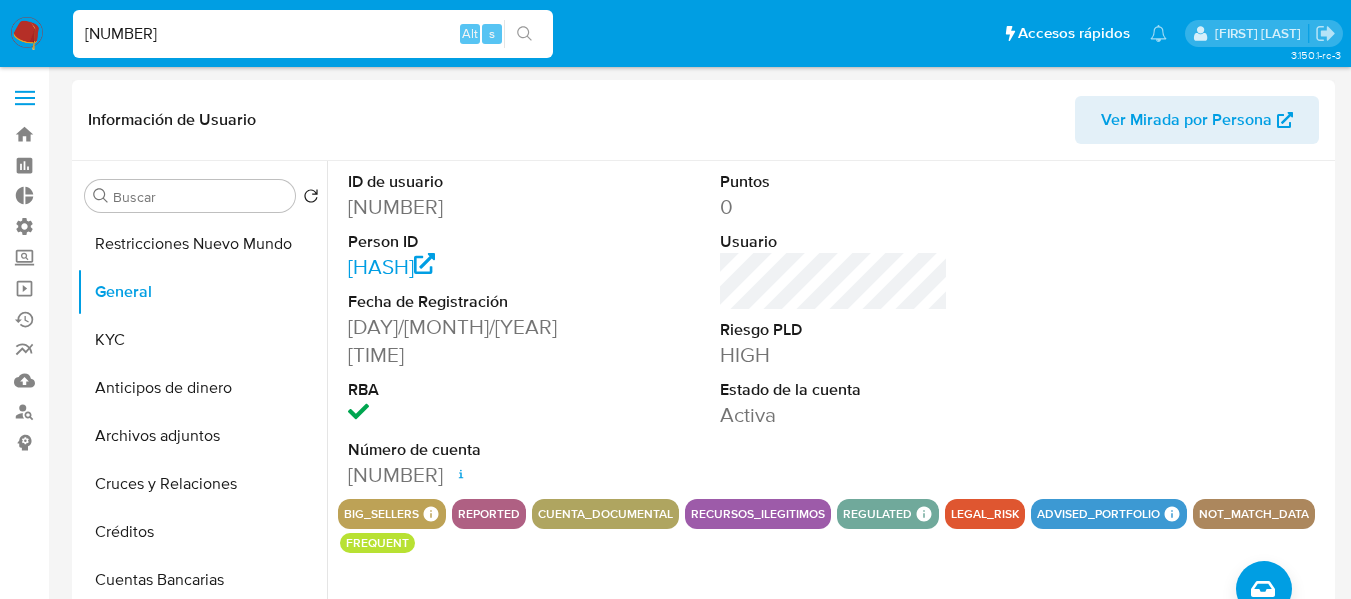 scroll, scrollTop: 100, scrollLeft: 0, axis: vertical 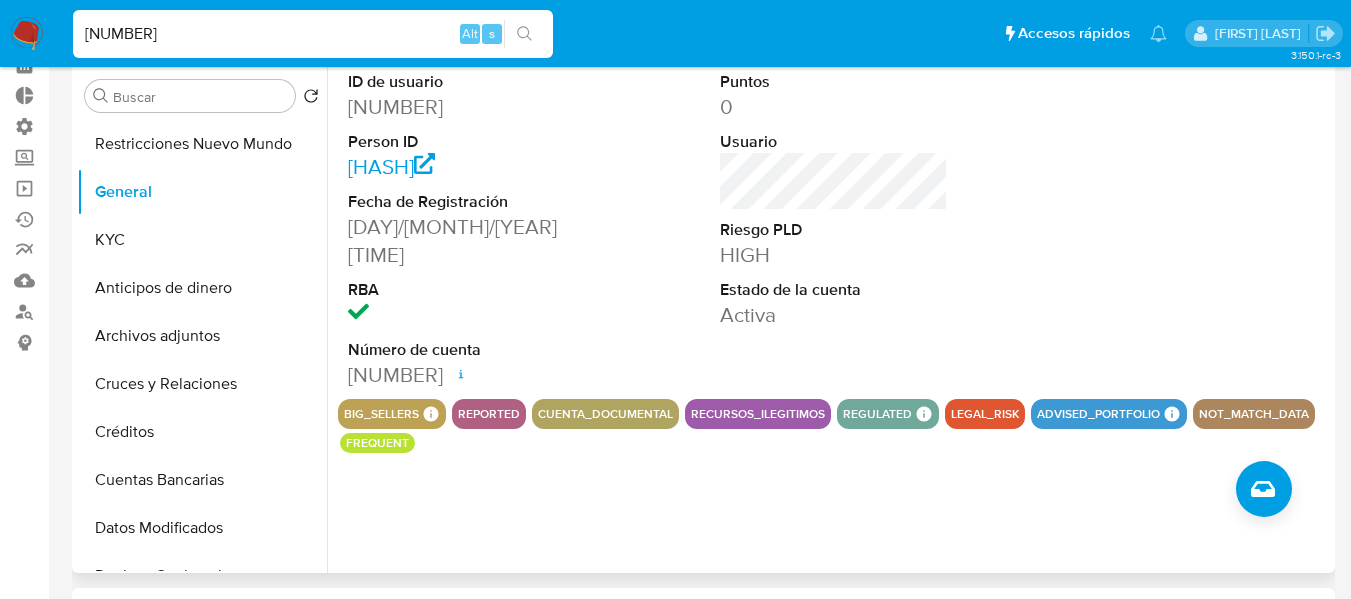 click on "ID de usuario 176071479 Person ID 1f6bd6f4fcdbfe128850e5b5bb8e58bc Fecha de Registración 29/01/2015 05:19:10 RBA Número de cuenta 000159881044116   Fecha de apertura 04/01/2021 18:43 Estado ACTIVE Puntos 0 Usuario Riesgo PLD HIGH Estado de la cuenta Activa" at bounding box center (834, 230) 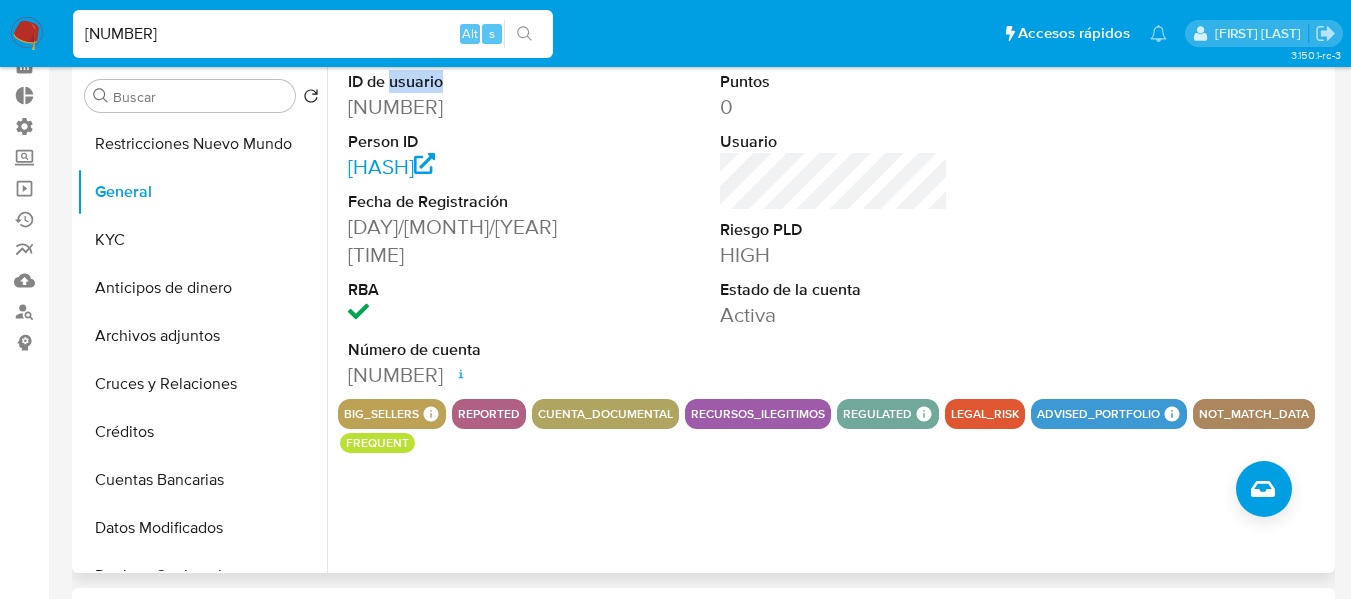 click on "ID de usuario" at bounding box center [462, 82] 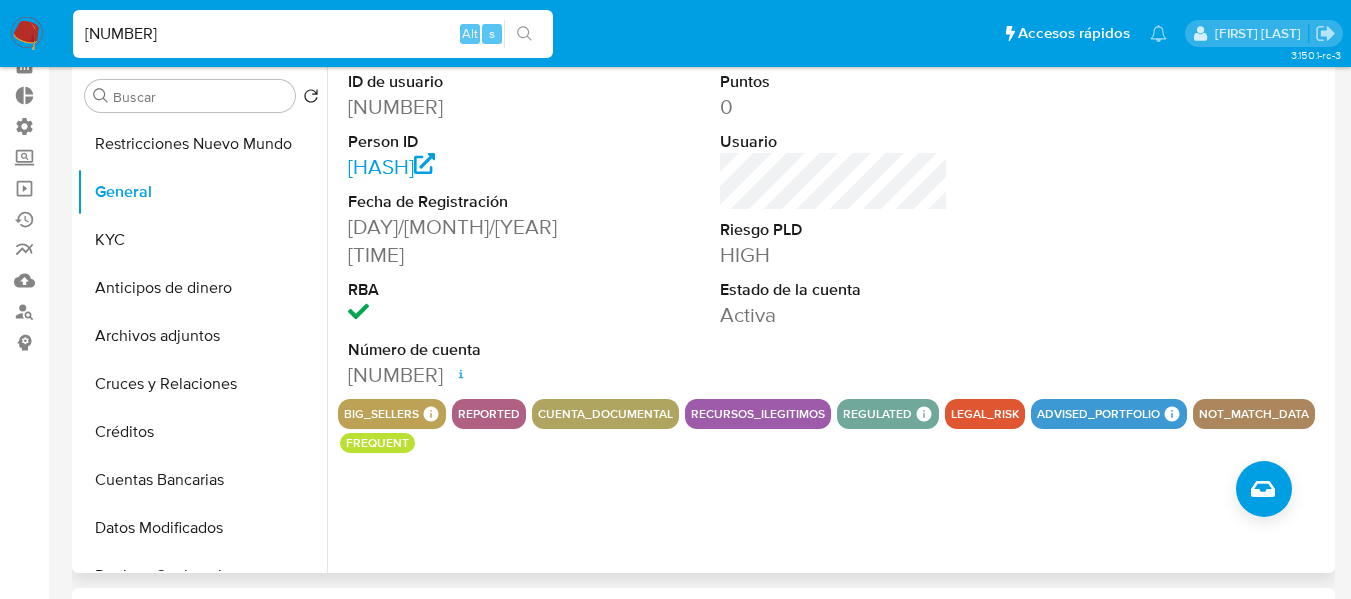 click on "176071479" at bounding box center [462, 107] 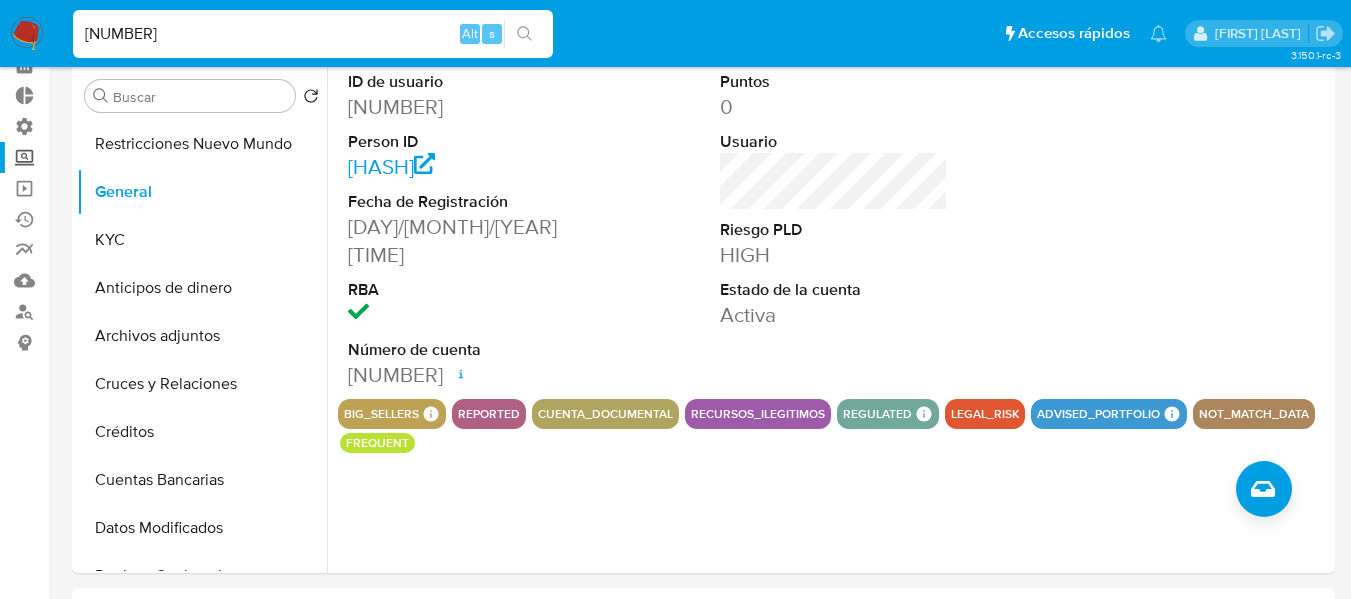 copy on "176071479" 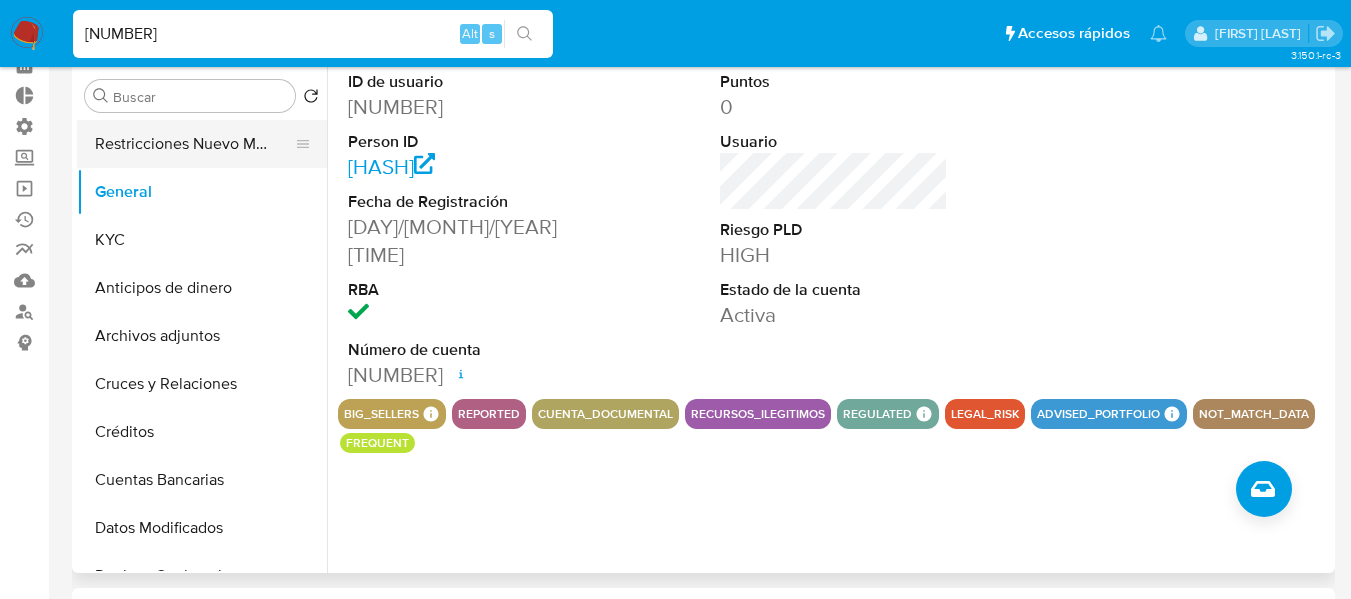 click on "Restricciones Nuevo Mundo" at bounding box center [194, 144] 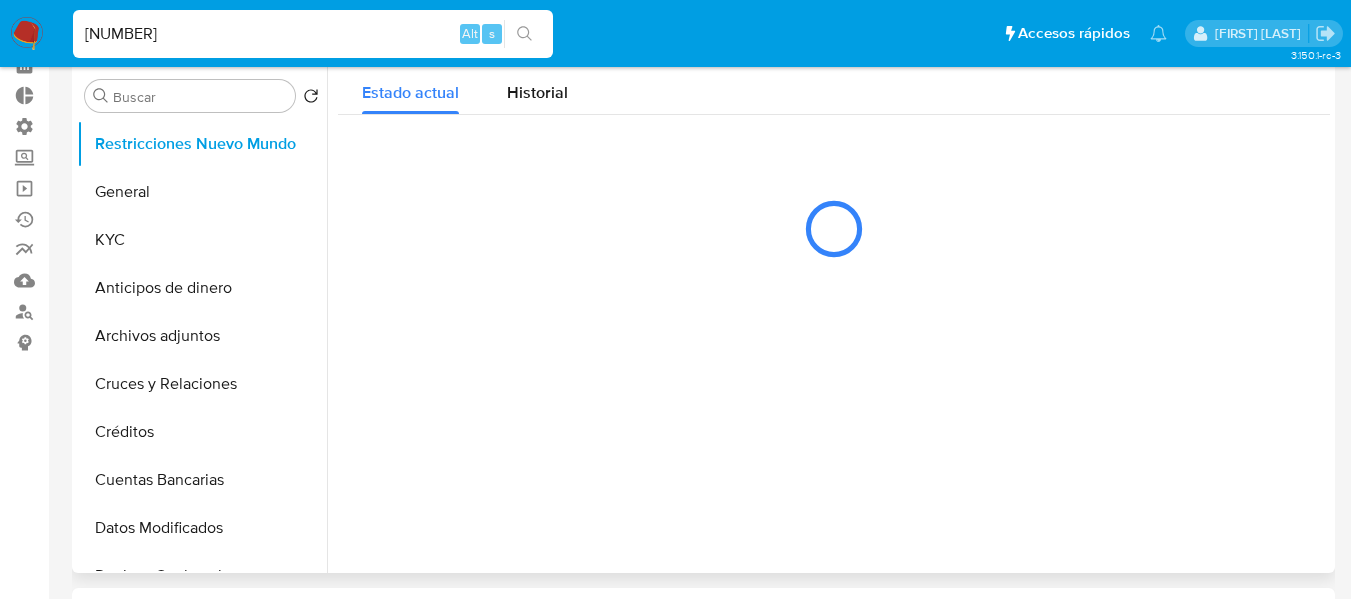scroll, scrollTop: 0, scrollLeft: 0, axis: both 